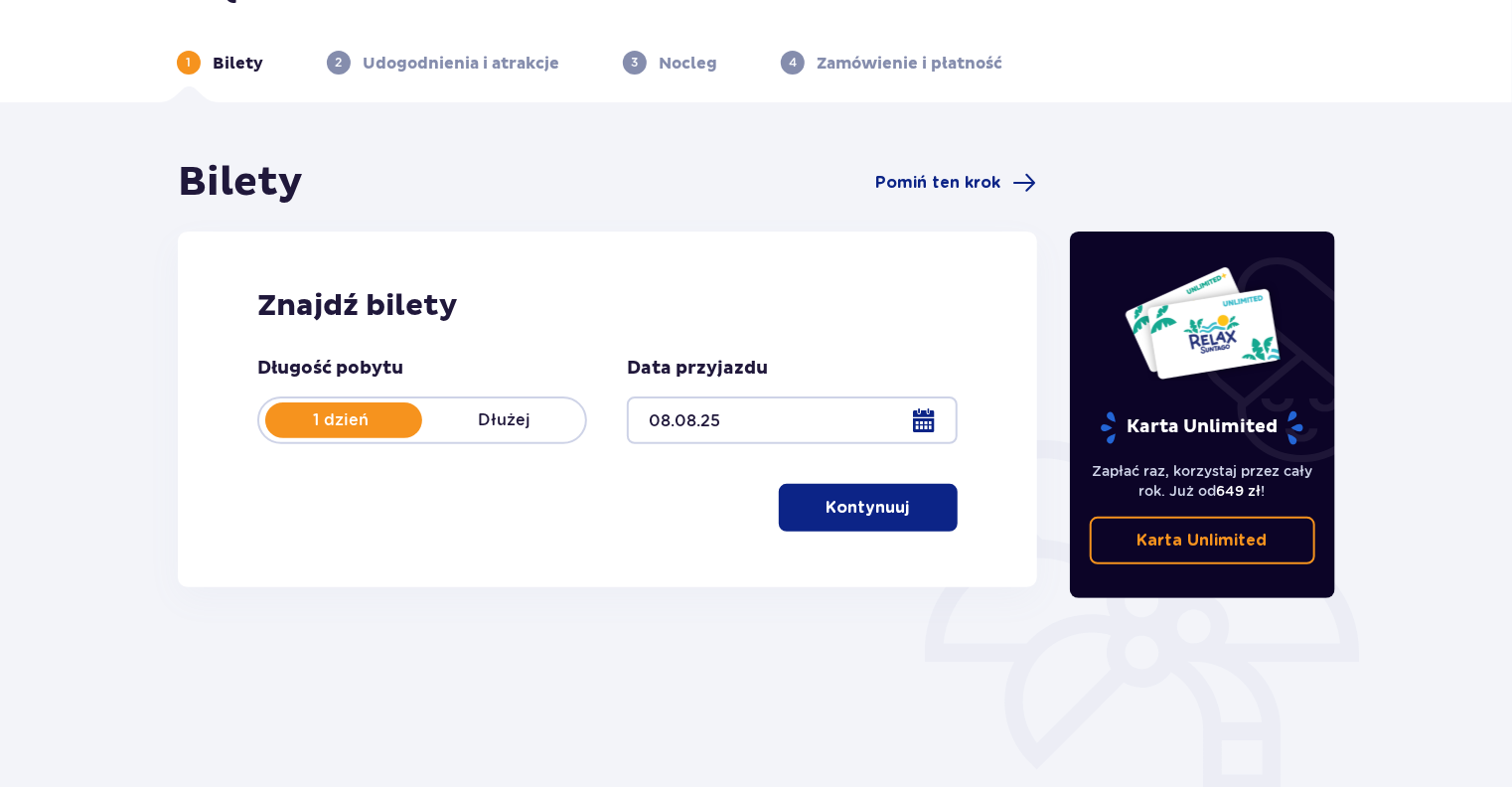 scroll, scrollTop: 0, scrollLeft: 0, axis: both 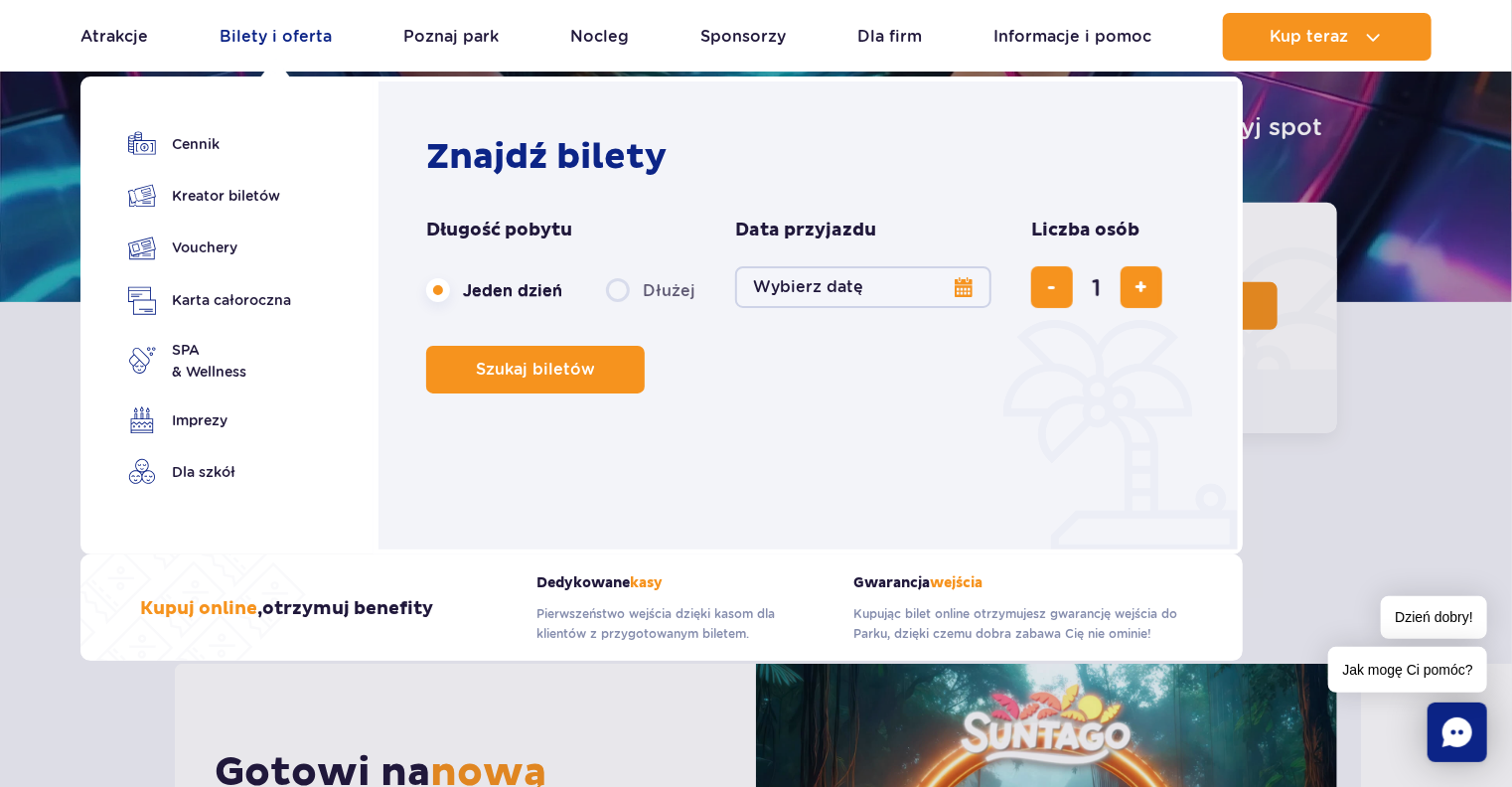 click on "Bilety i oferta" at bounding box center (275, 37) 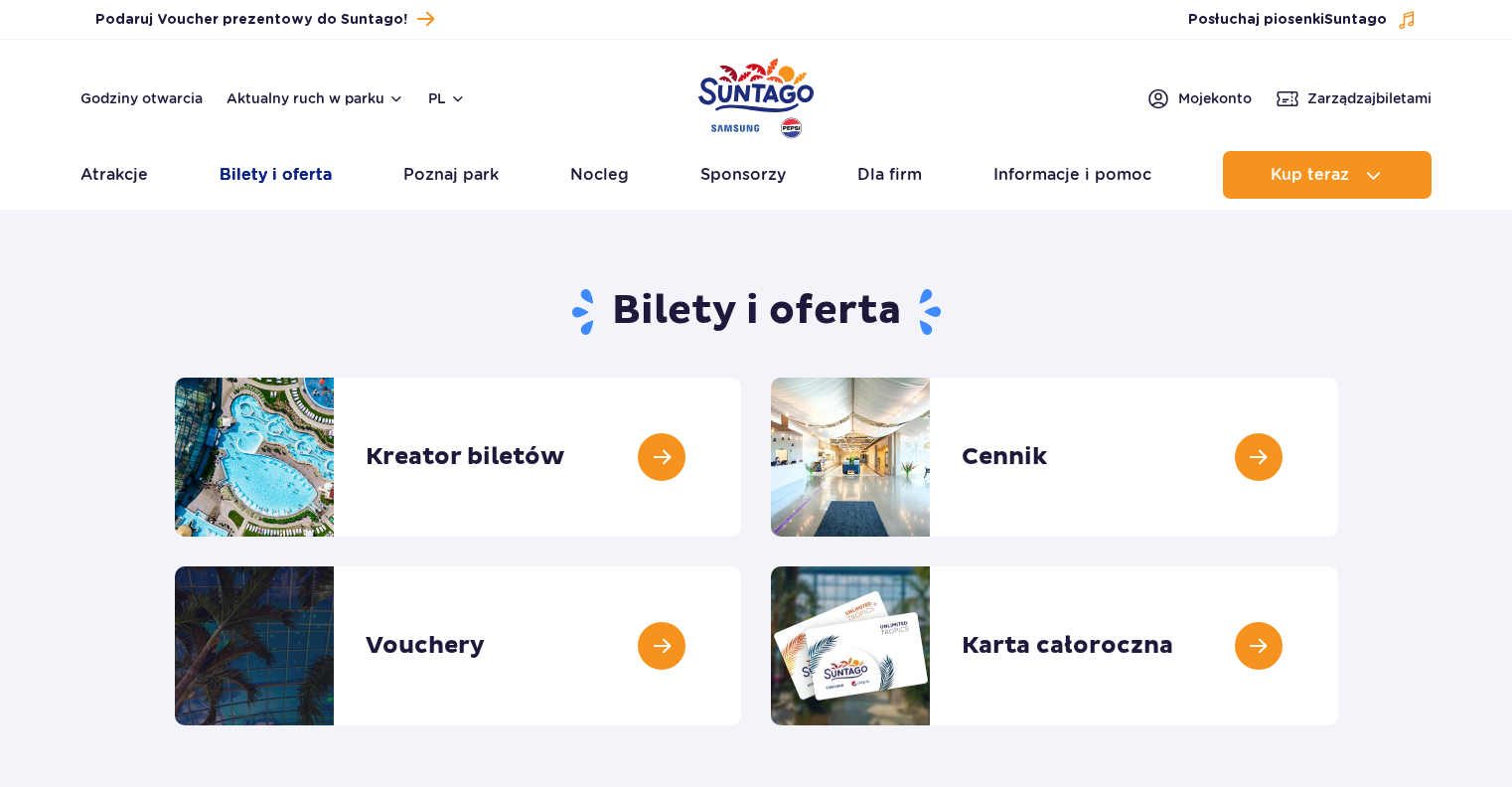 scroll, scrollTop: 0, scrollLeft: 0, axis: both 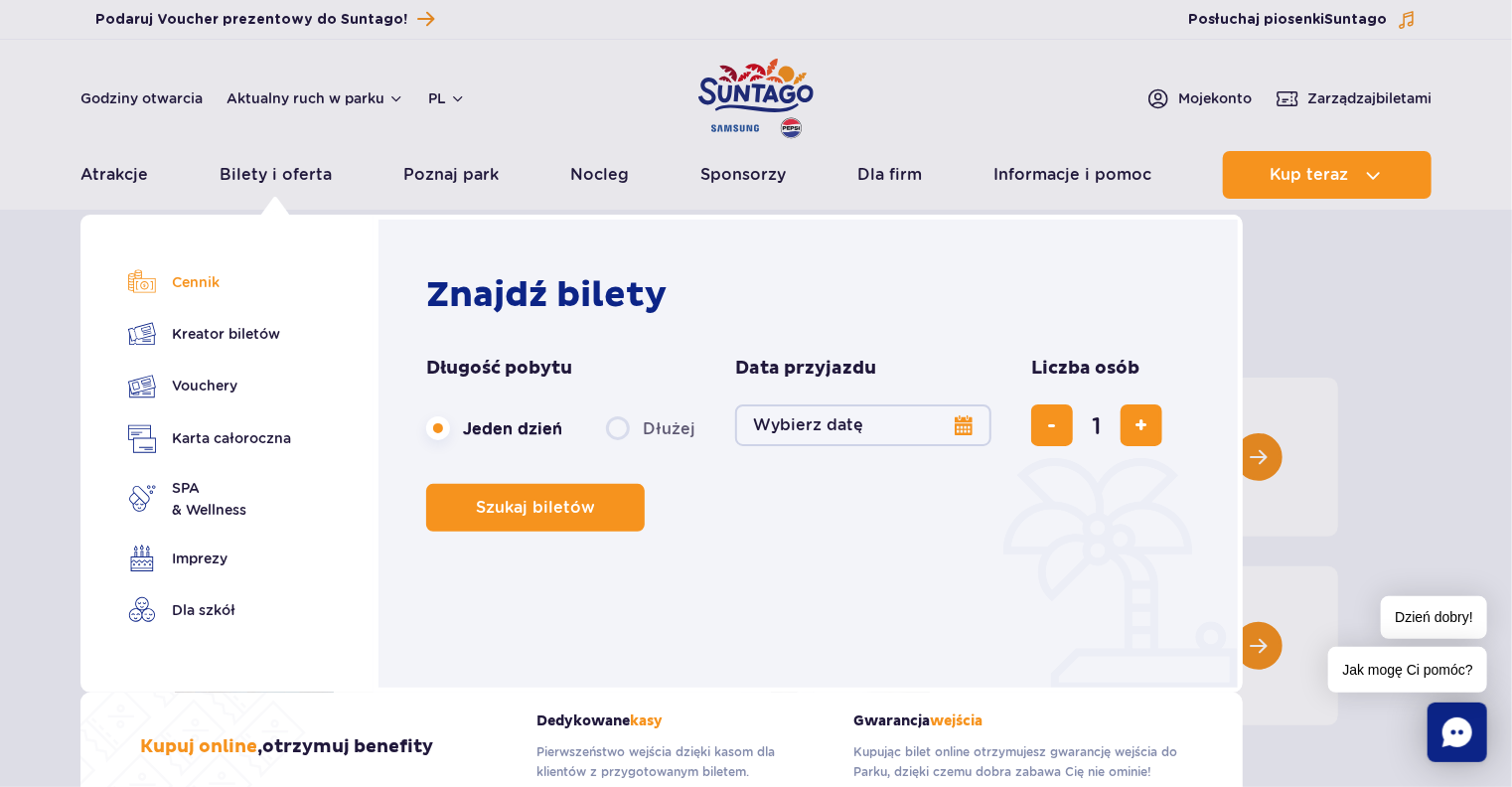 click on "Cennik" at bounding box center (210, 282) 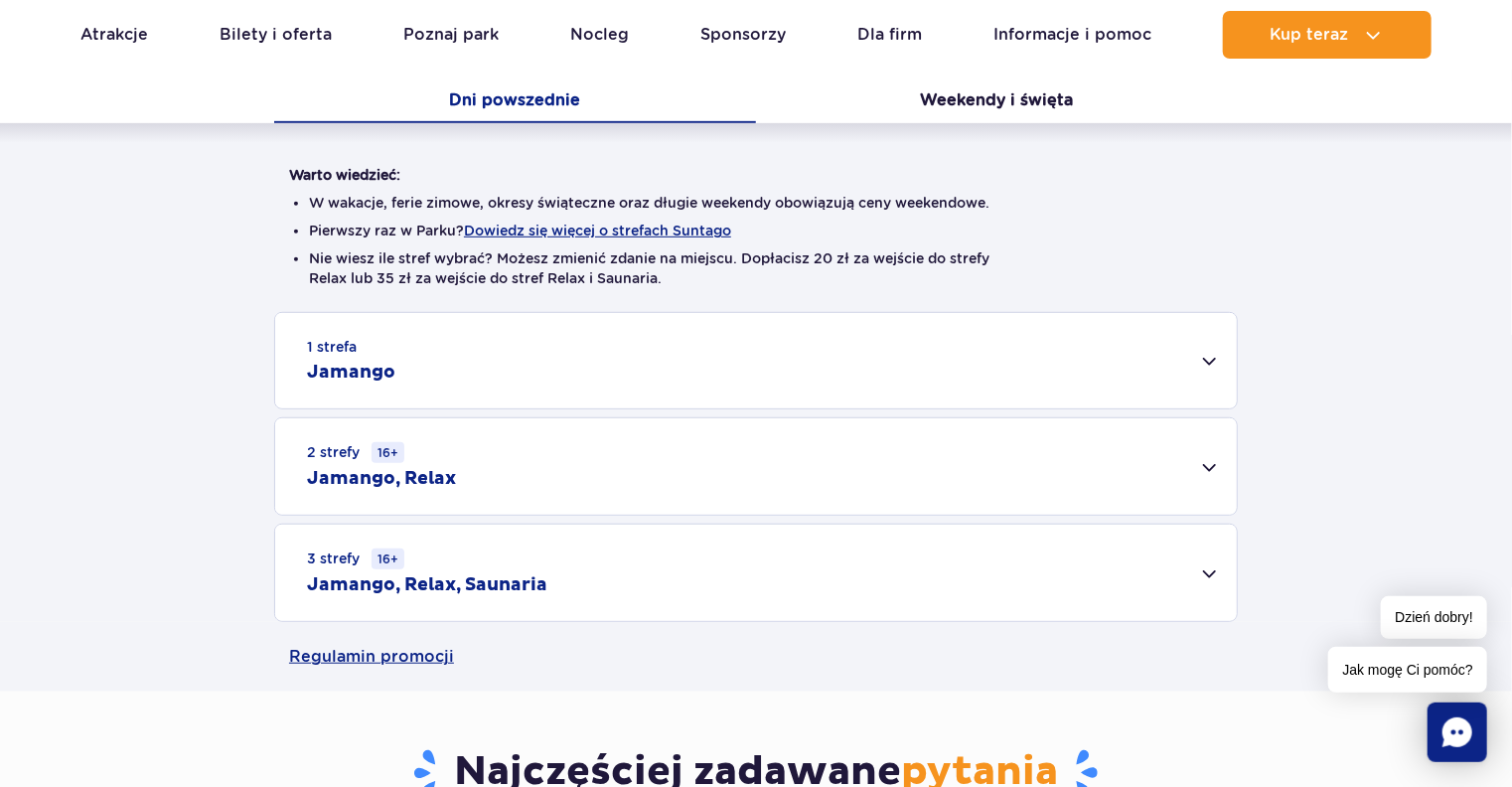 scroll, scrollTop: 429, scrollLeft: 0, axis: vertical 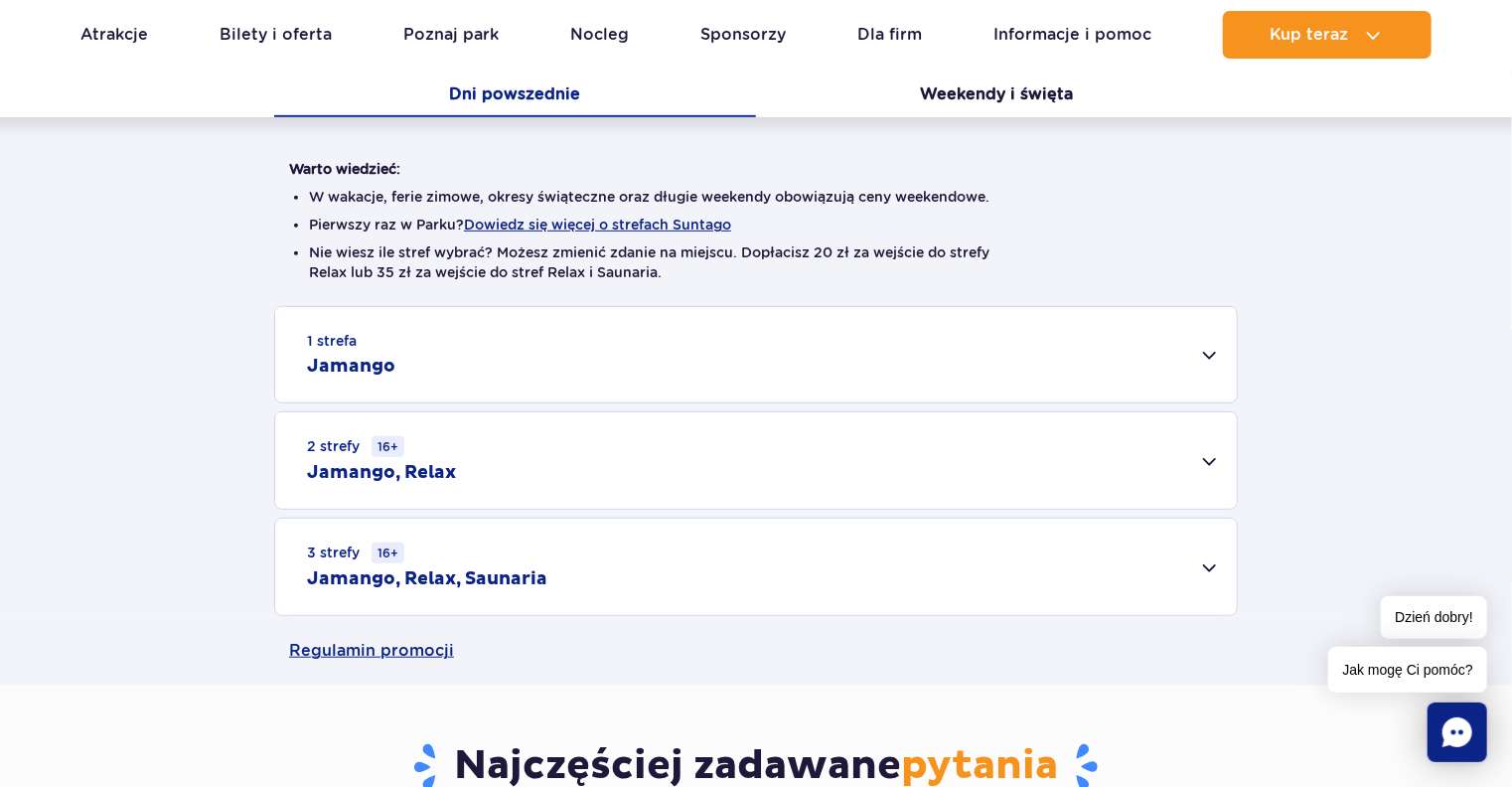 click on "2 strefy  16+
Jamango, Relax" at bounding box center [756, 460] 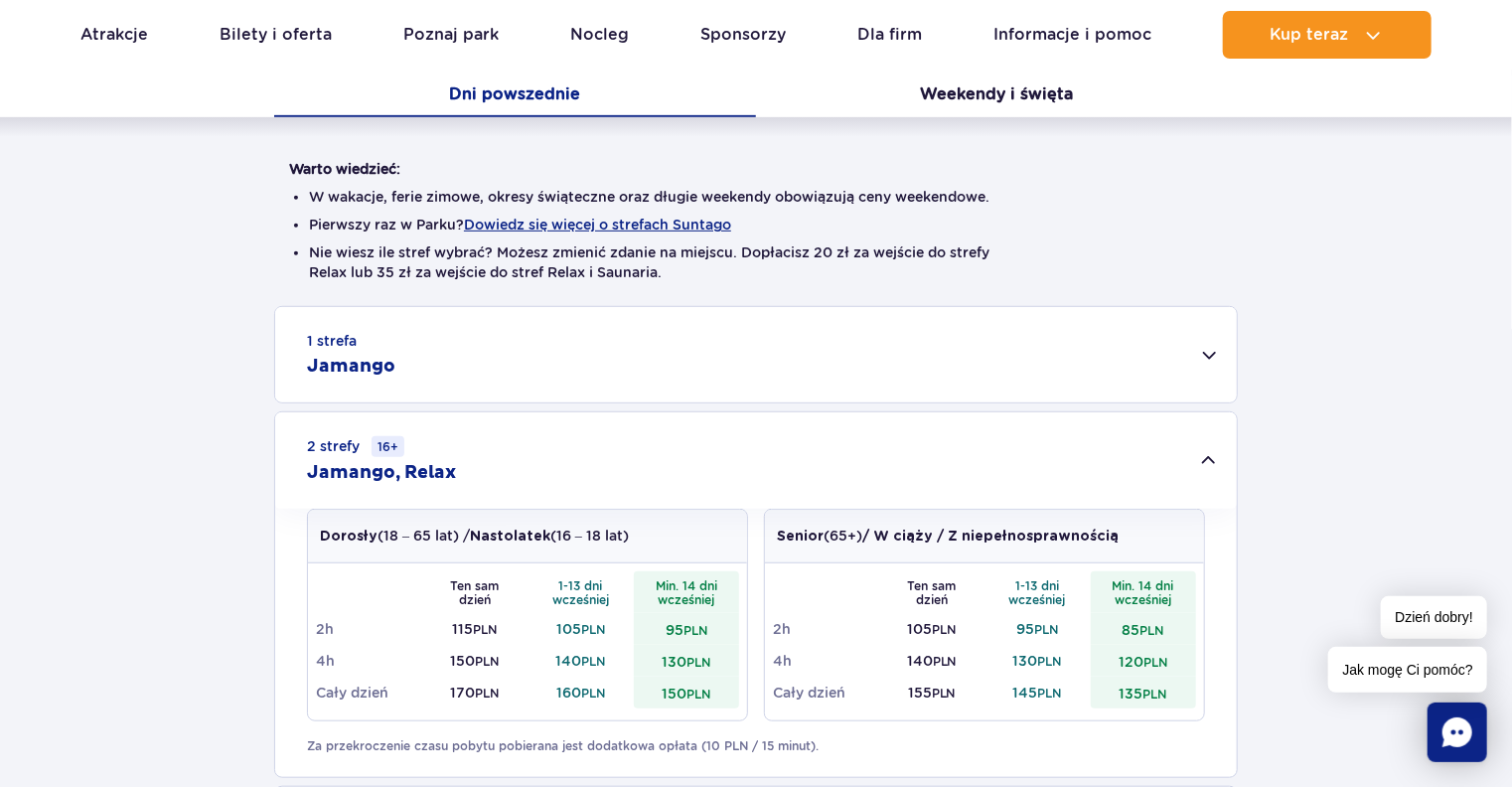 click on "1 strefa
Jamango" at bounding box center (756, 355) 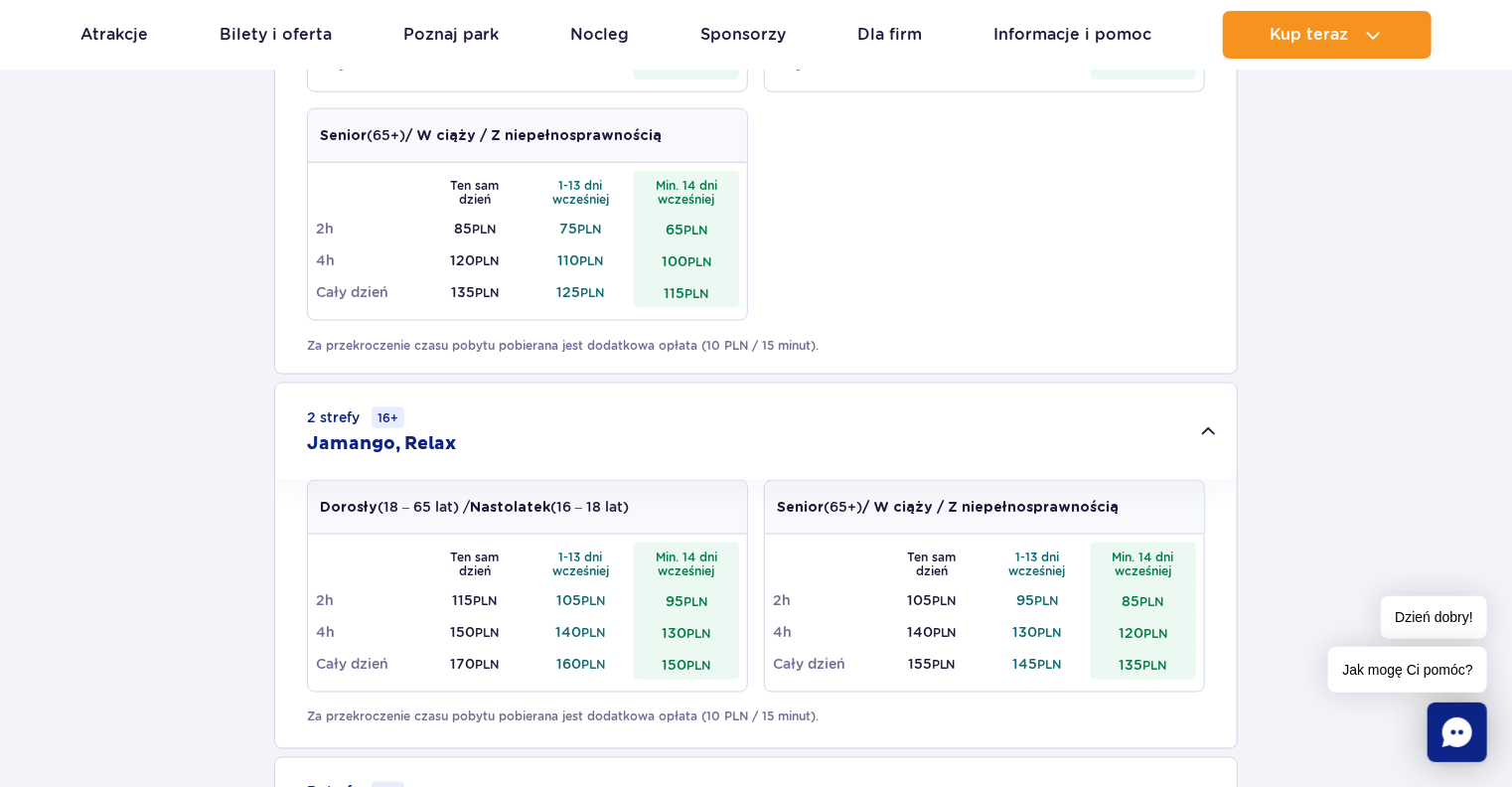 scroll, scrollTop: 1610, scrollLeft: 0, axis: vertical 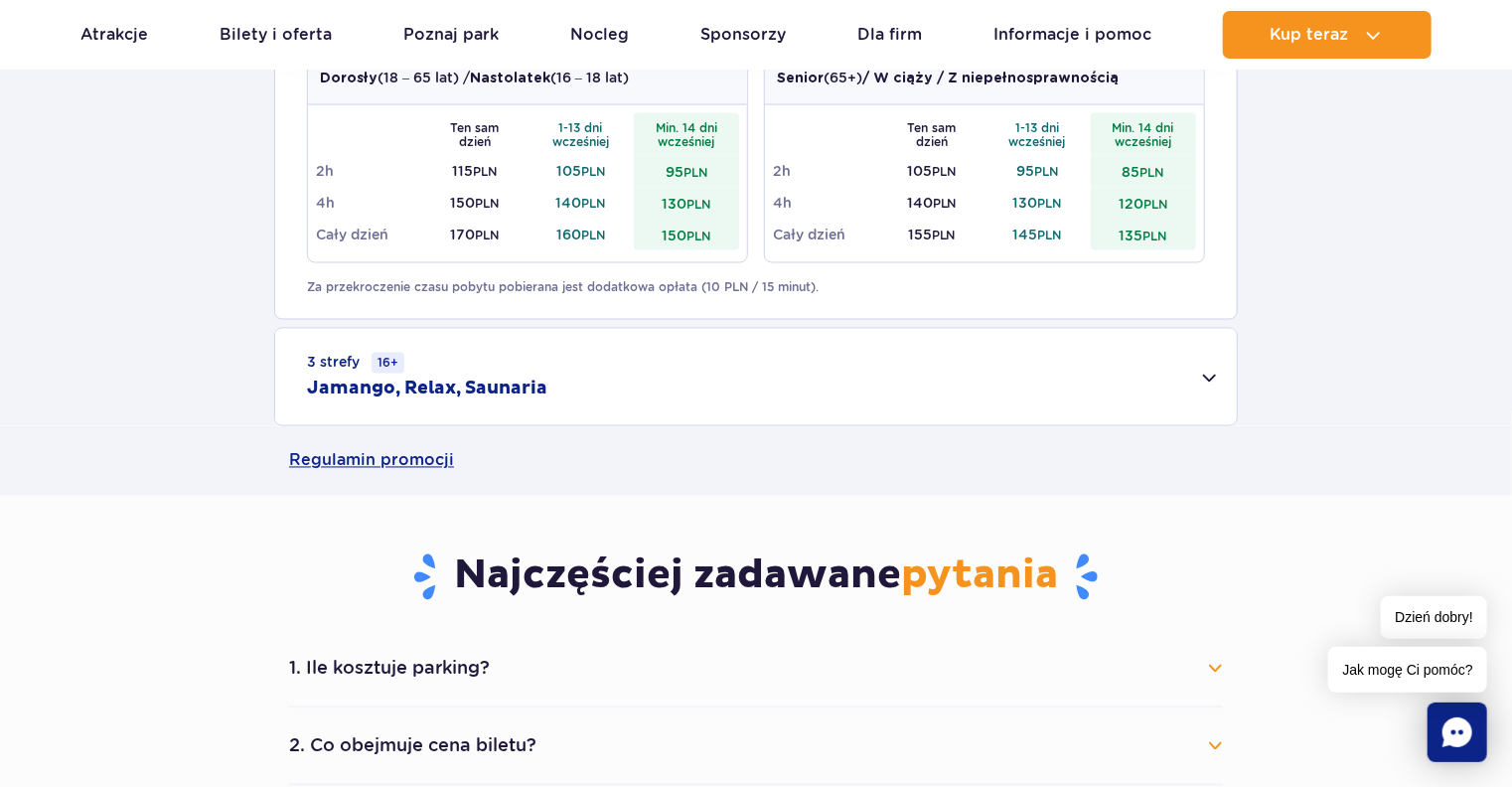 click on "3 strefy  16+
Jamango, Relax, Saunaria" at bounding box center (756, 377) 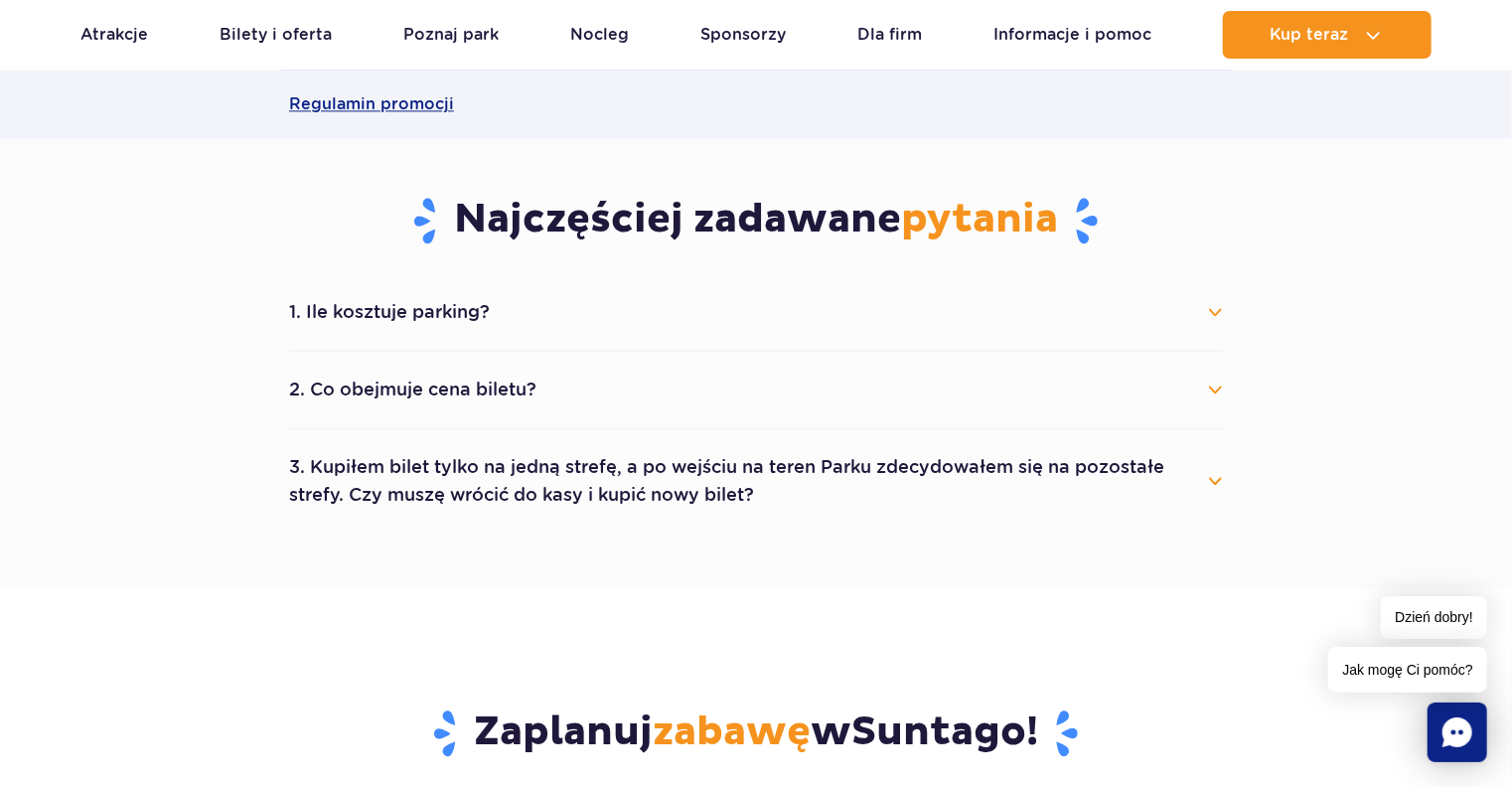 scroll, scrollTop: 2361, scrollLeft: 0, axis: vertical 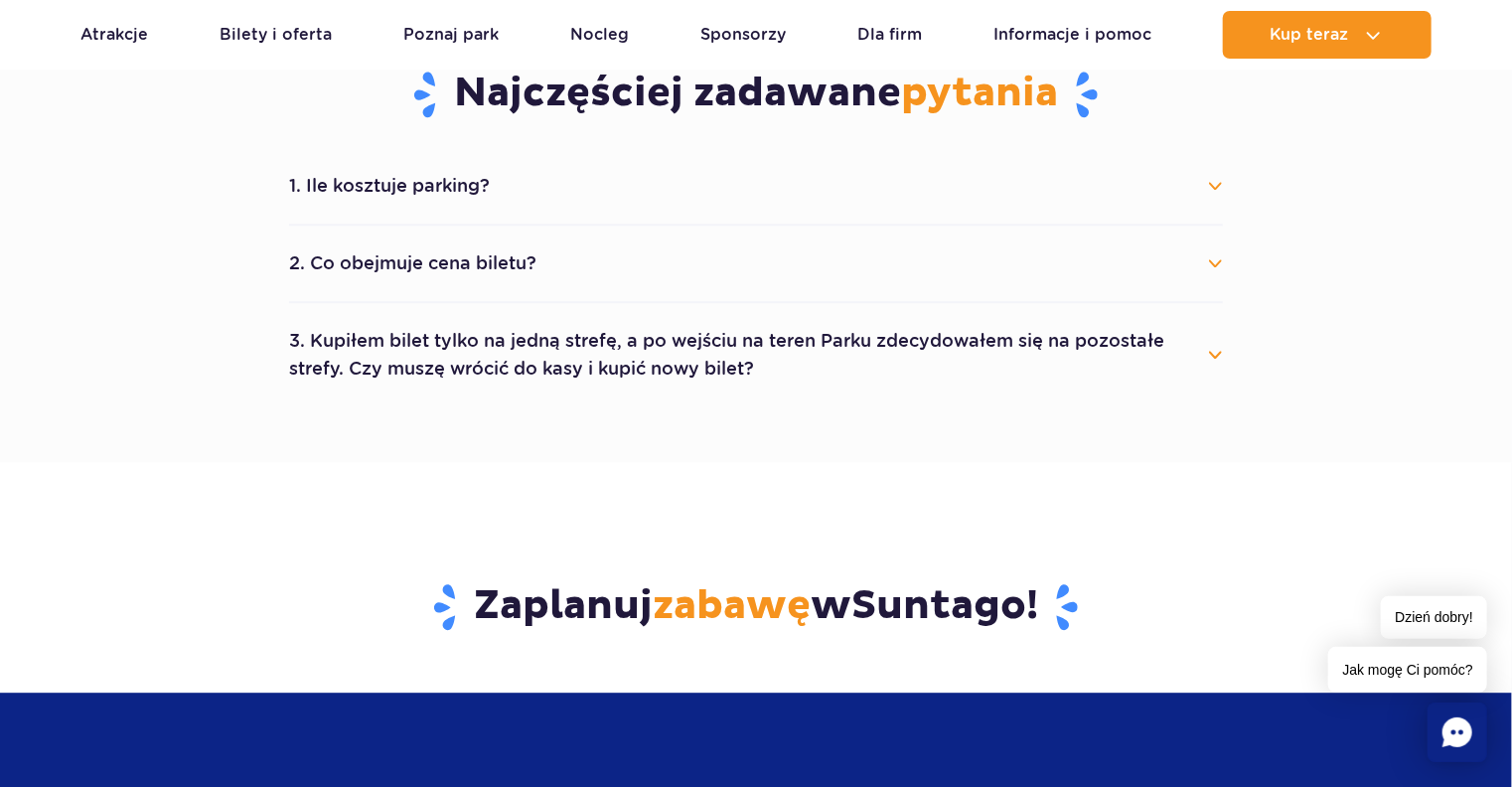 click on "3. Kupiłem bilet tylko na jedną strefę, a po wejściu na teren Parku zdecydowałem się na pozostałe strefy. Czy muszę wrócić do kasy i kupić nowy bilet?" at bounding box center (756, 355) 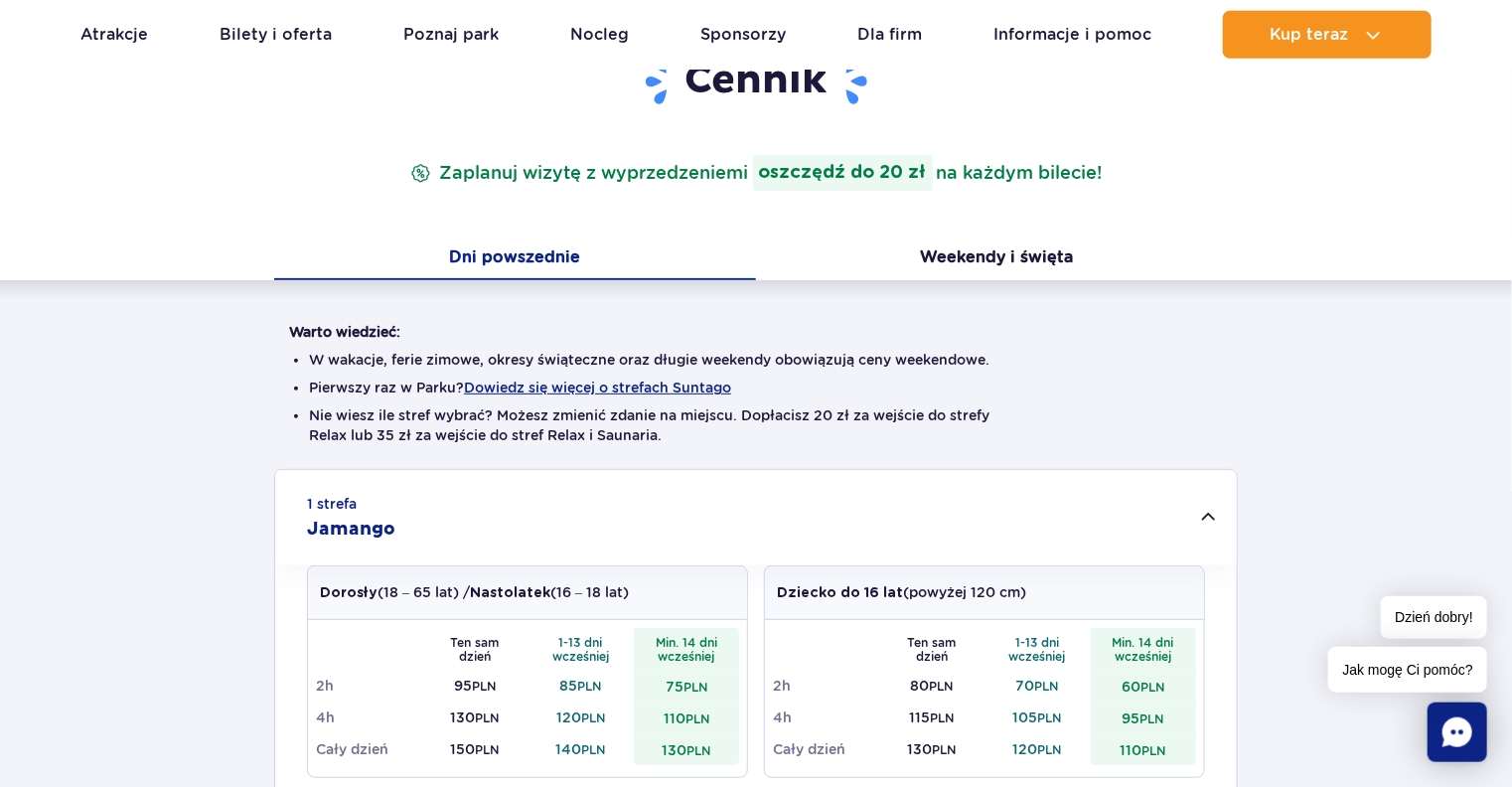 scroll, scrollTop: 215, scrollLeft: 0, axis: vertical 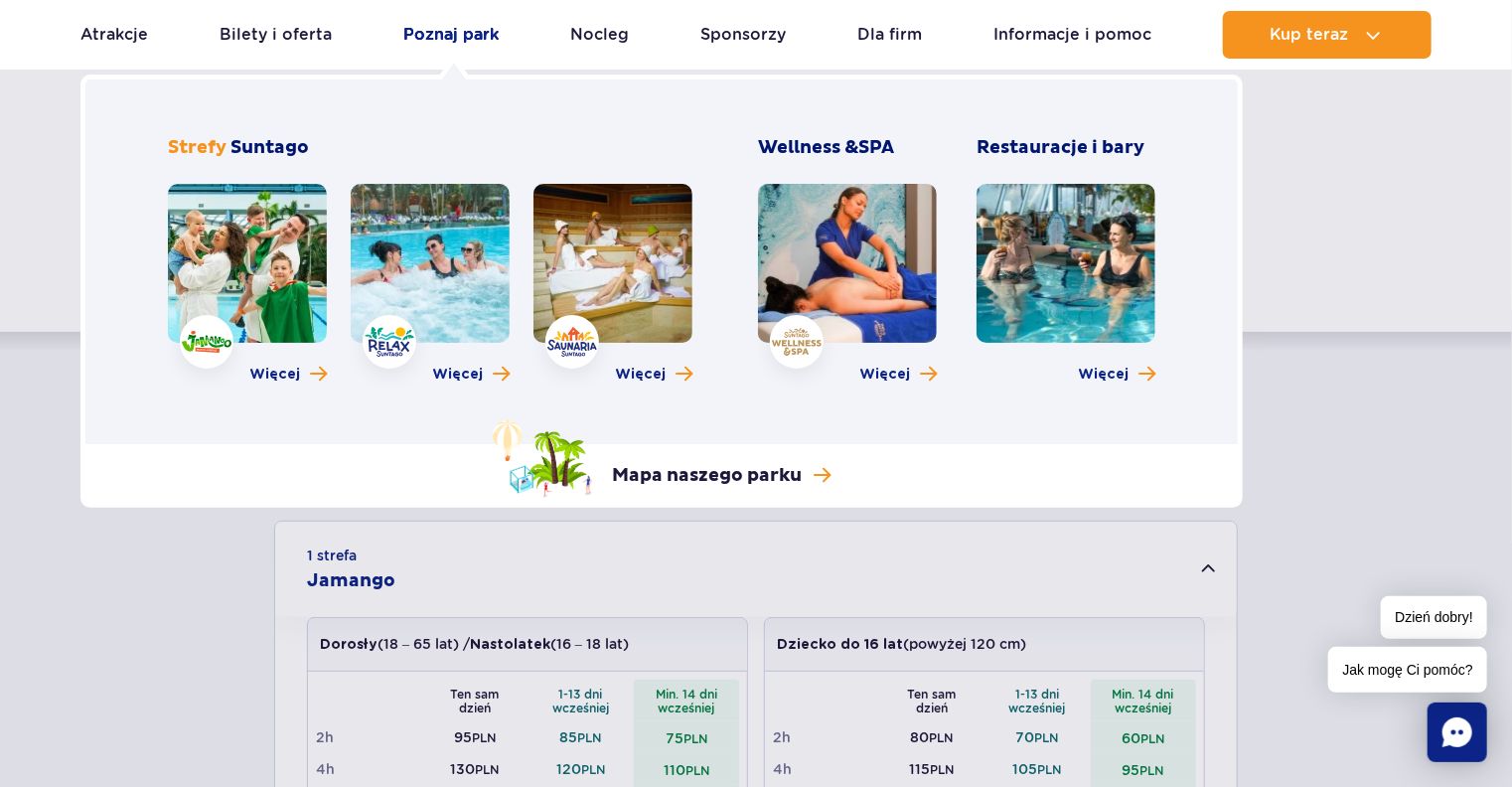 click on "Poznaj park" at bounding box center [451, 35] 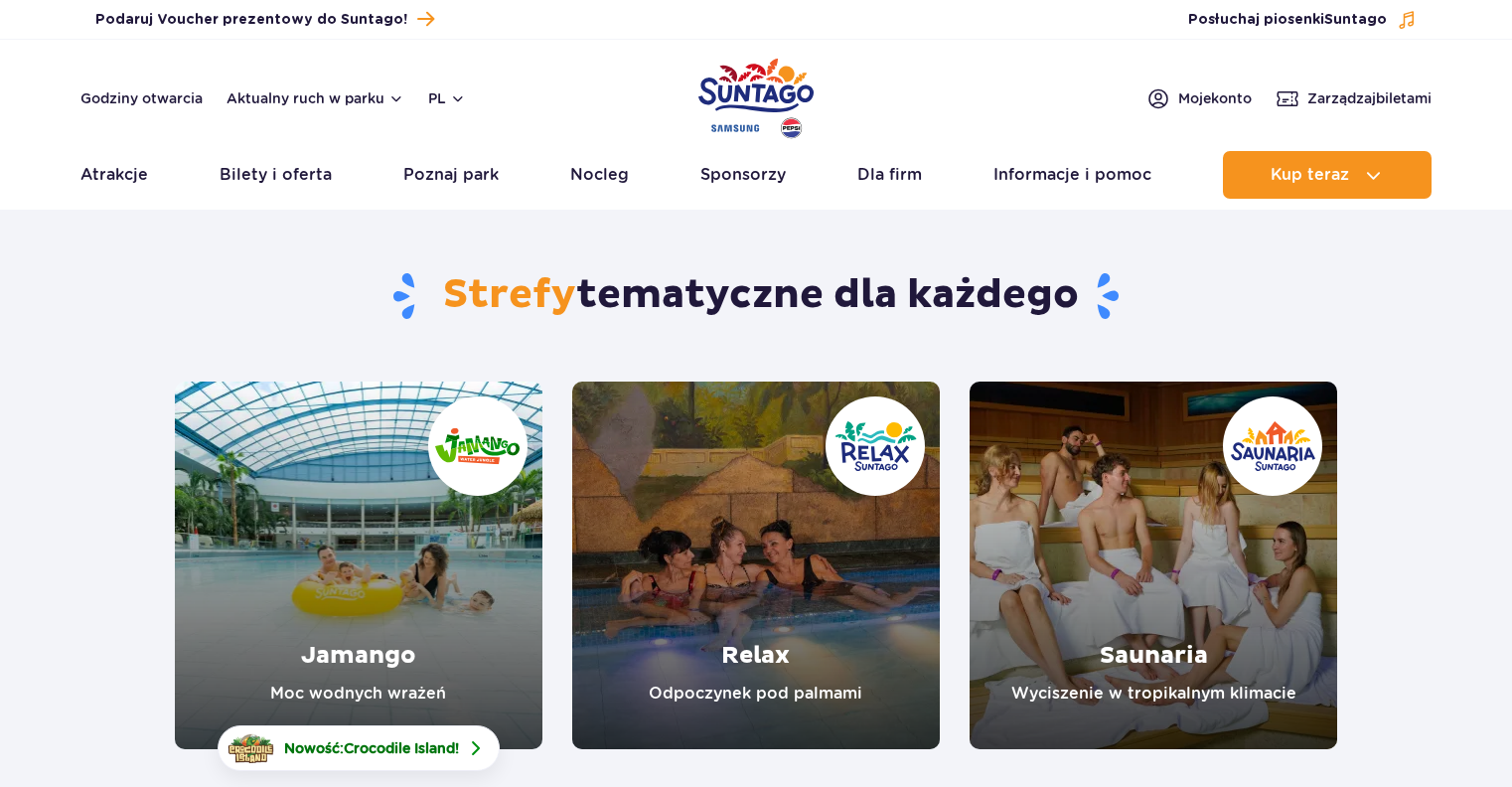 scroll, scrollTop: 0, scrollLeft: 0, axis: both 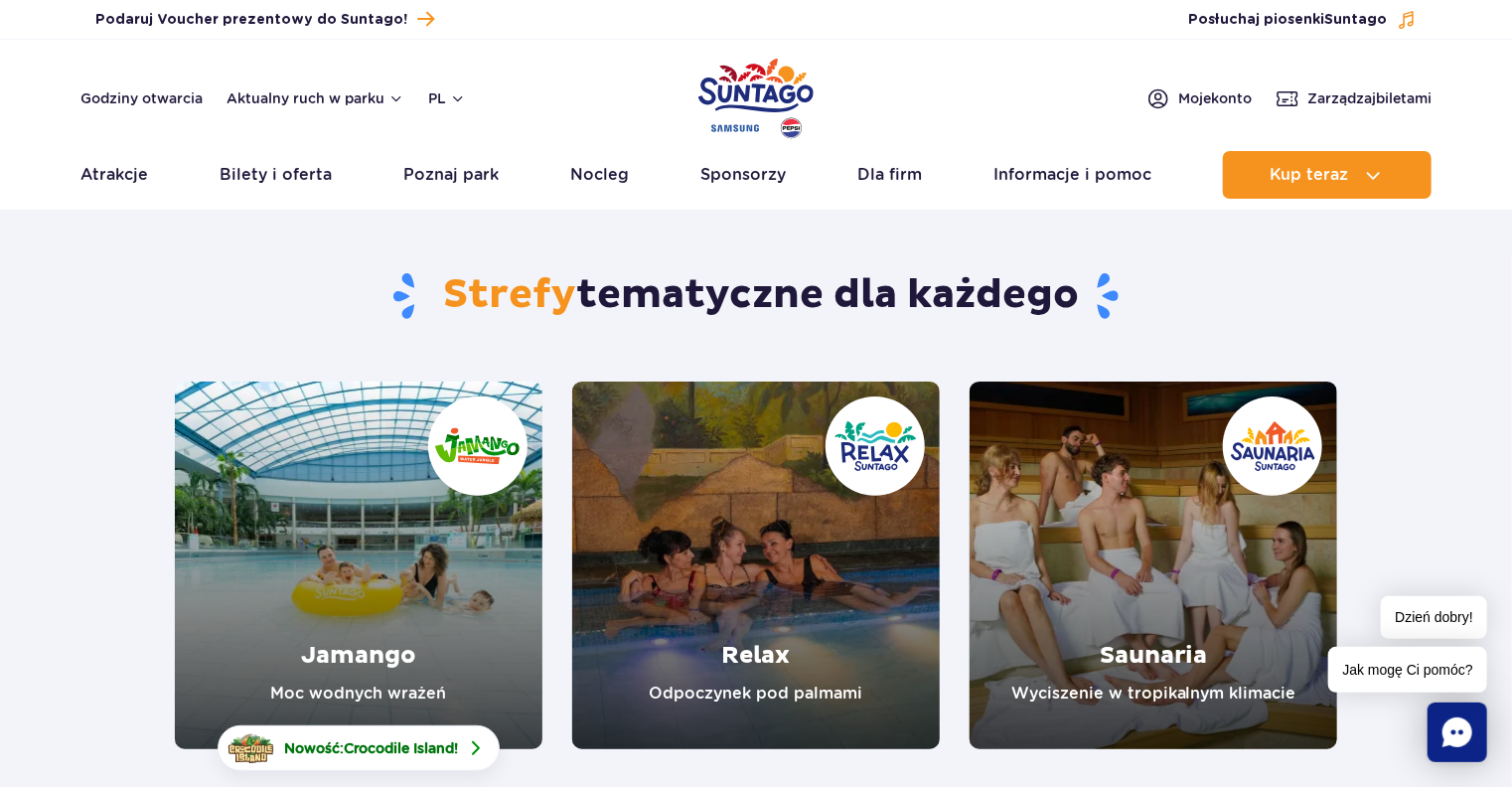 click at bounding box center (359, 565) 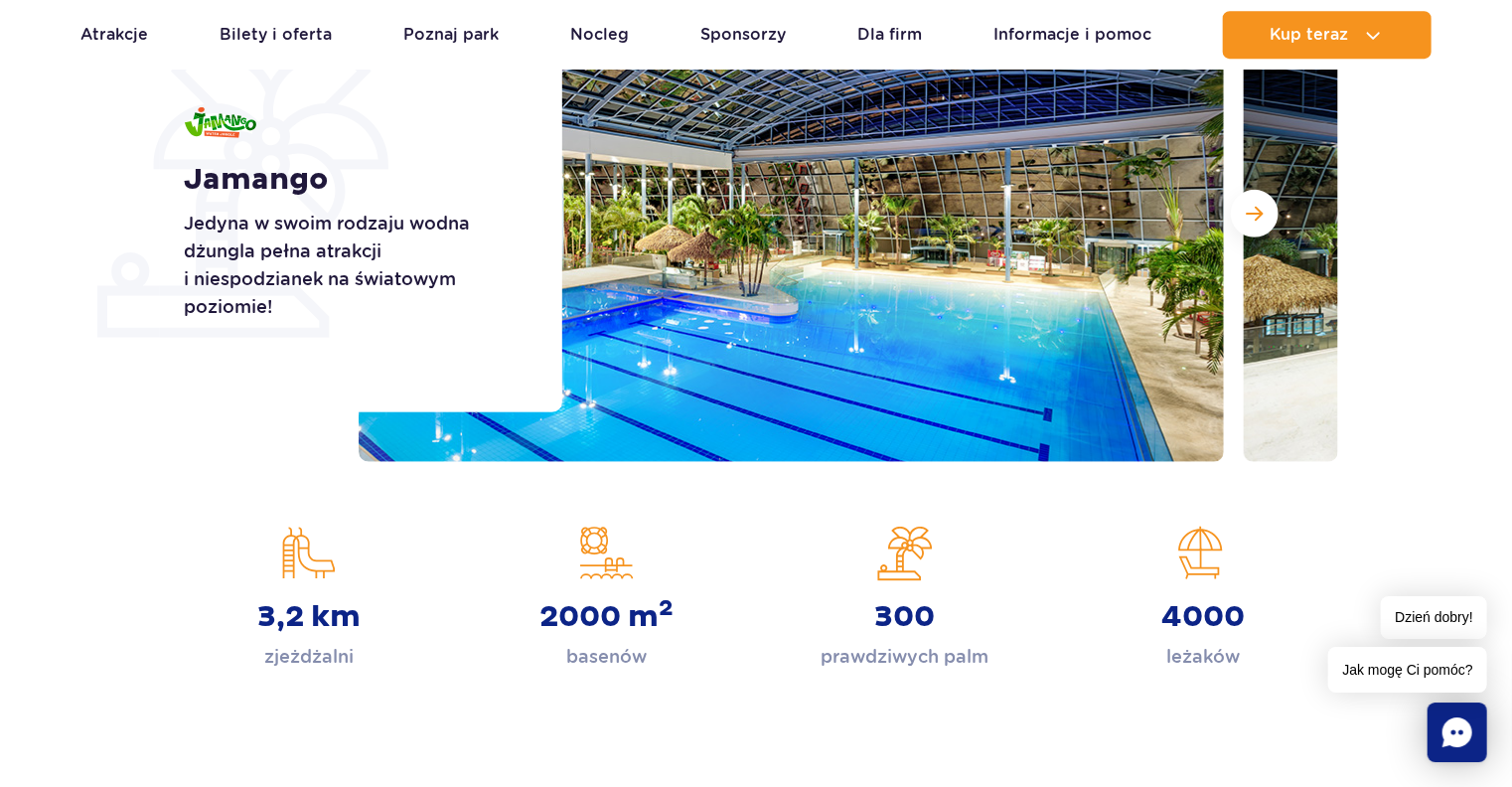 scroll, scrollTop: 322, scrollLeft: 0, axis: vertical 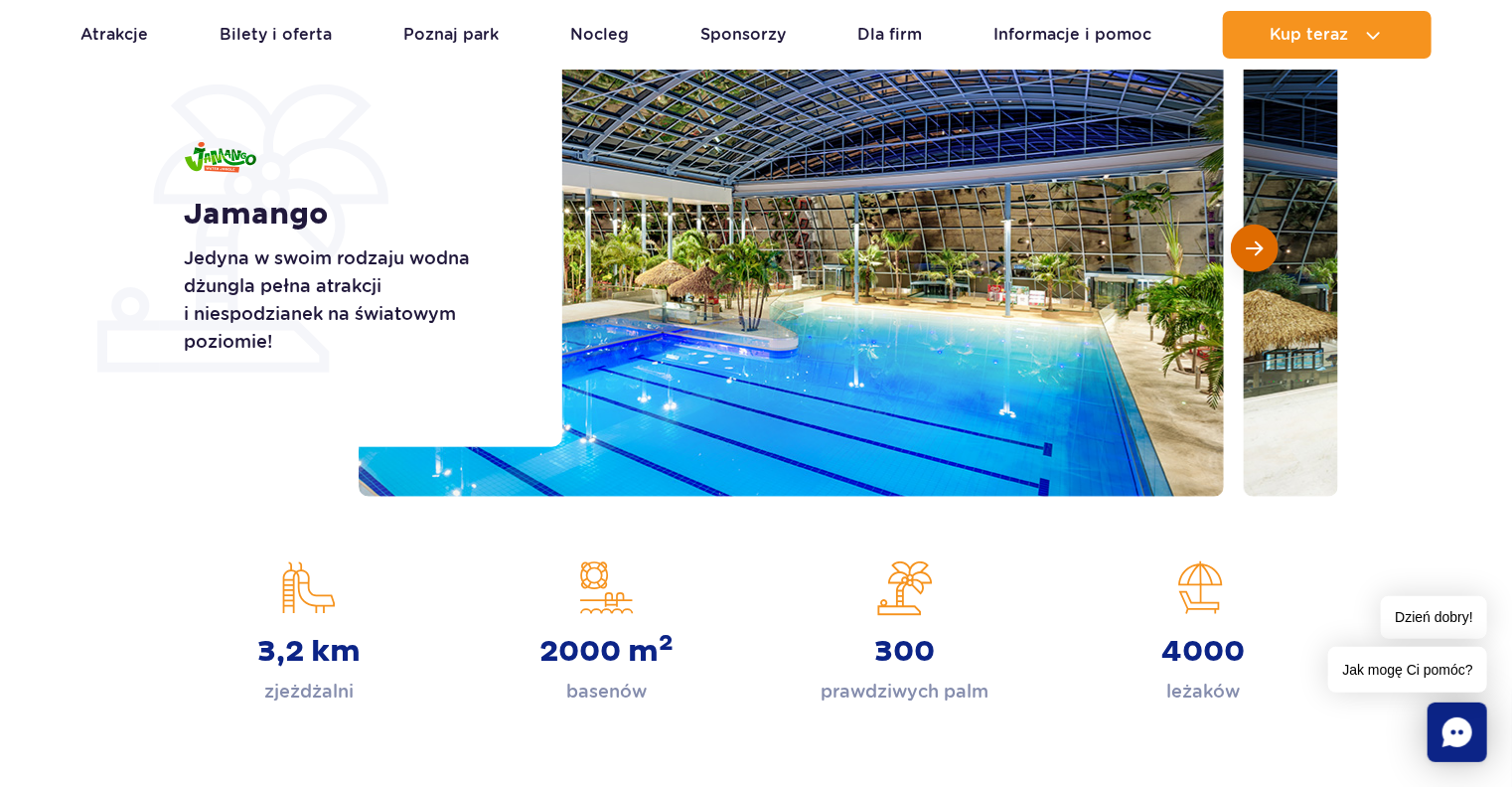 click at bounding box center [1254, 248] 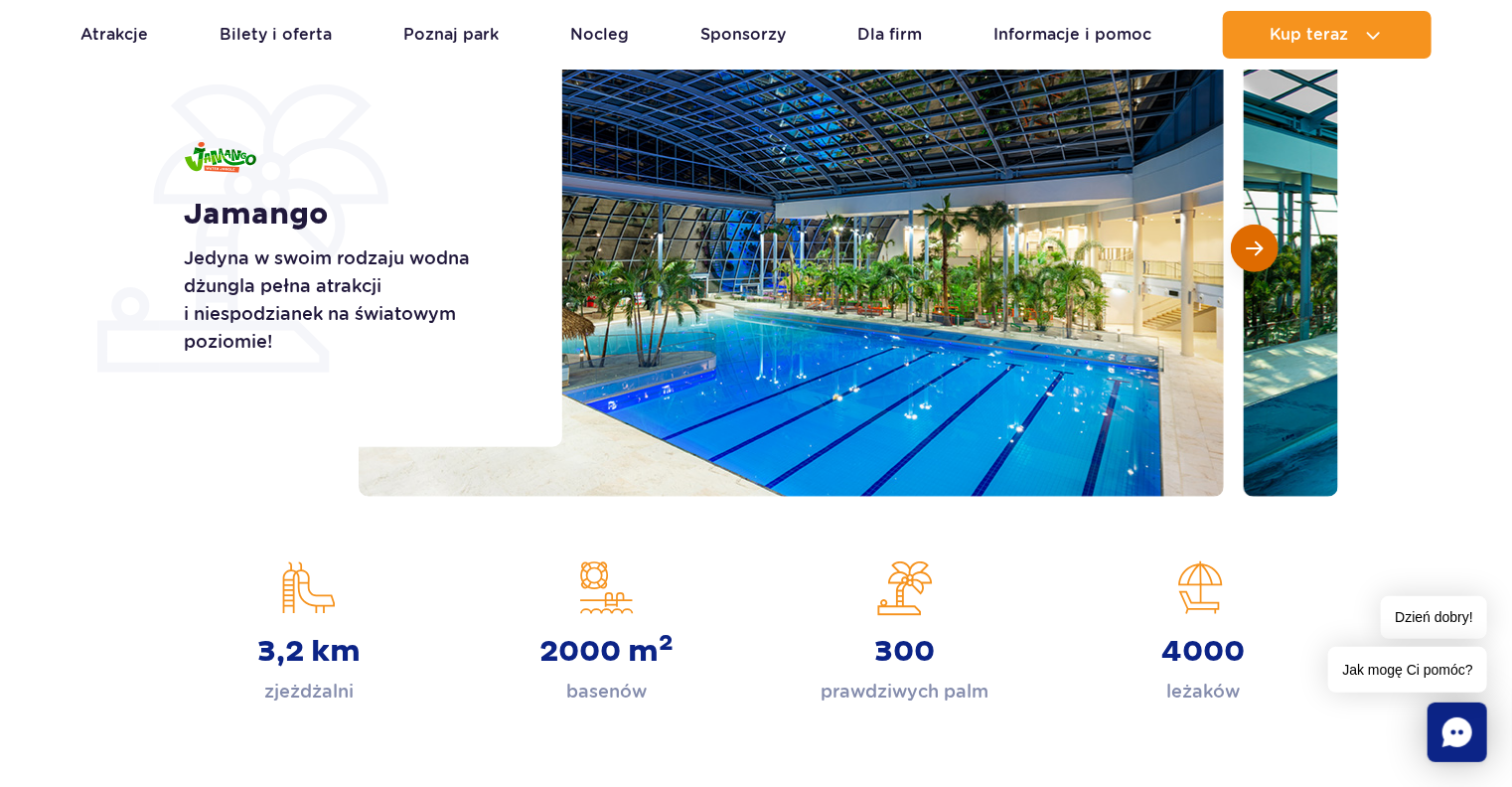 click at bounding box center [1254, 248] 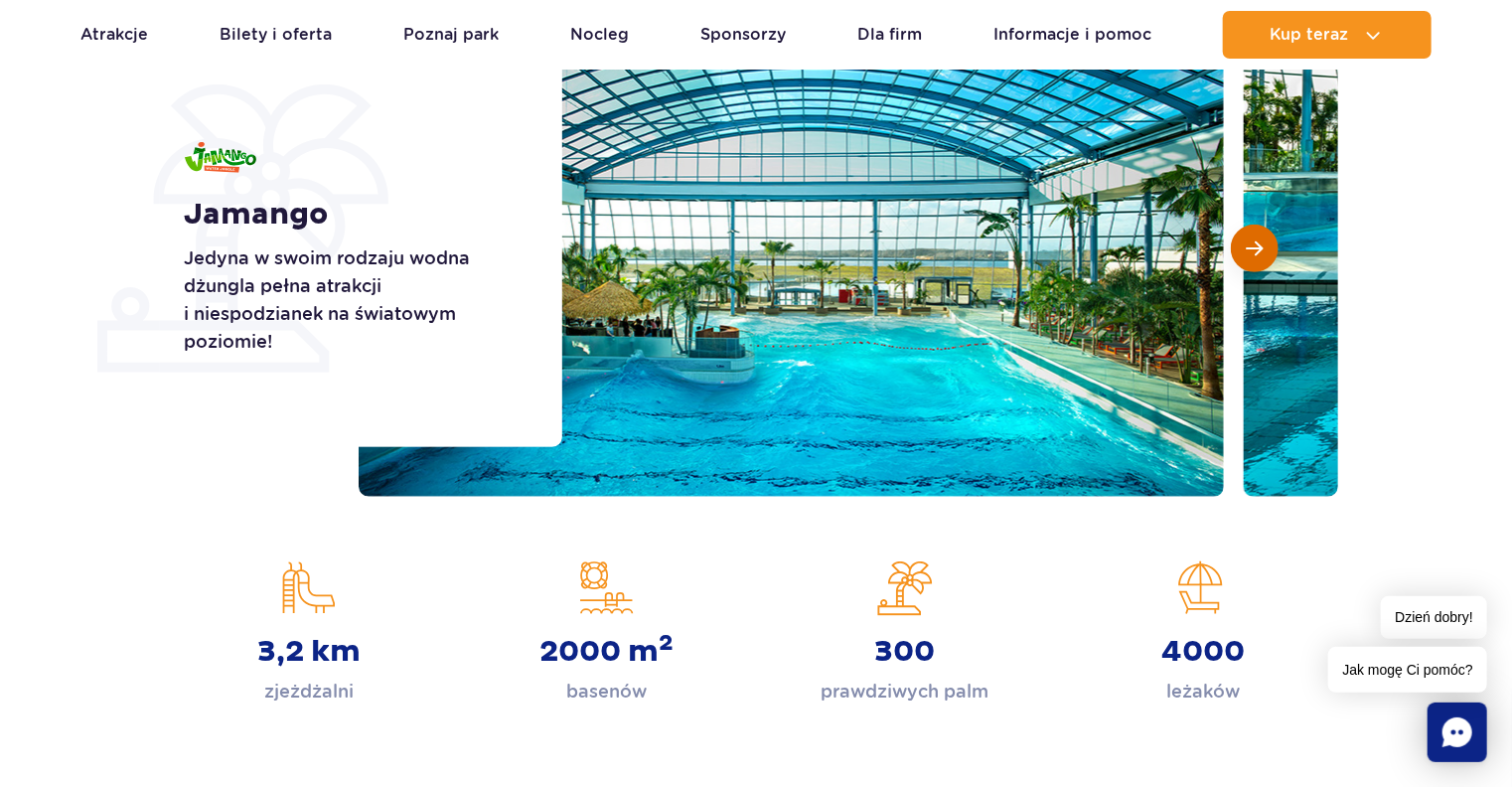 click at bounding box center [1254, 248] 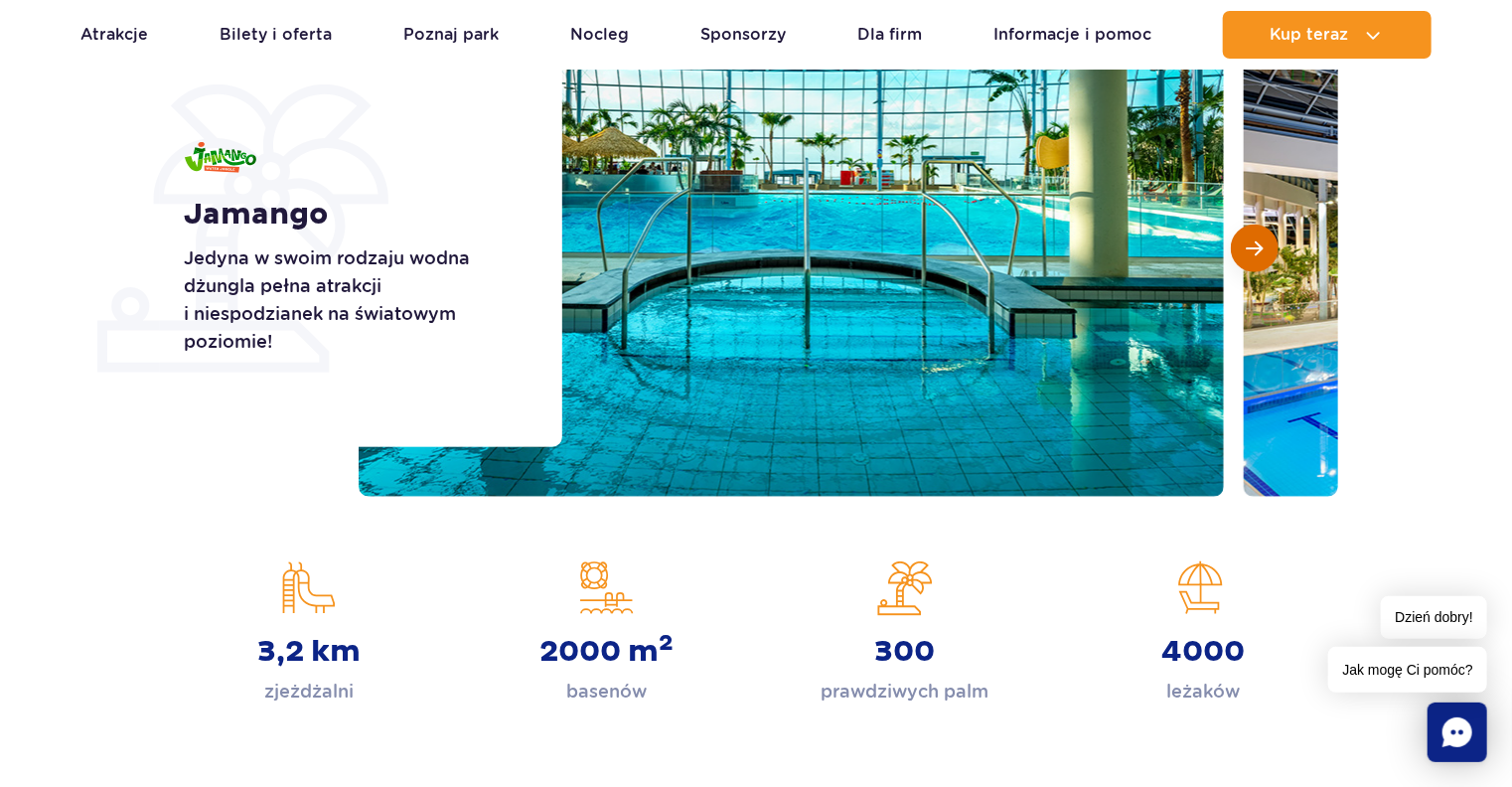 click at bounding box center (1254, 248) 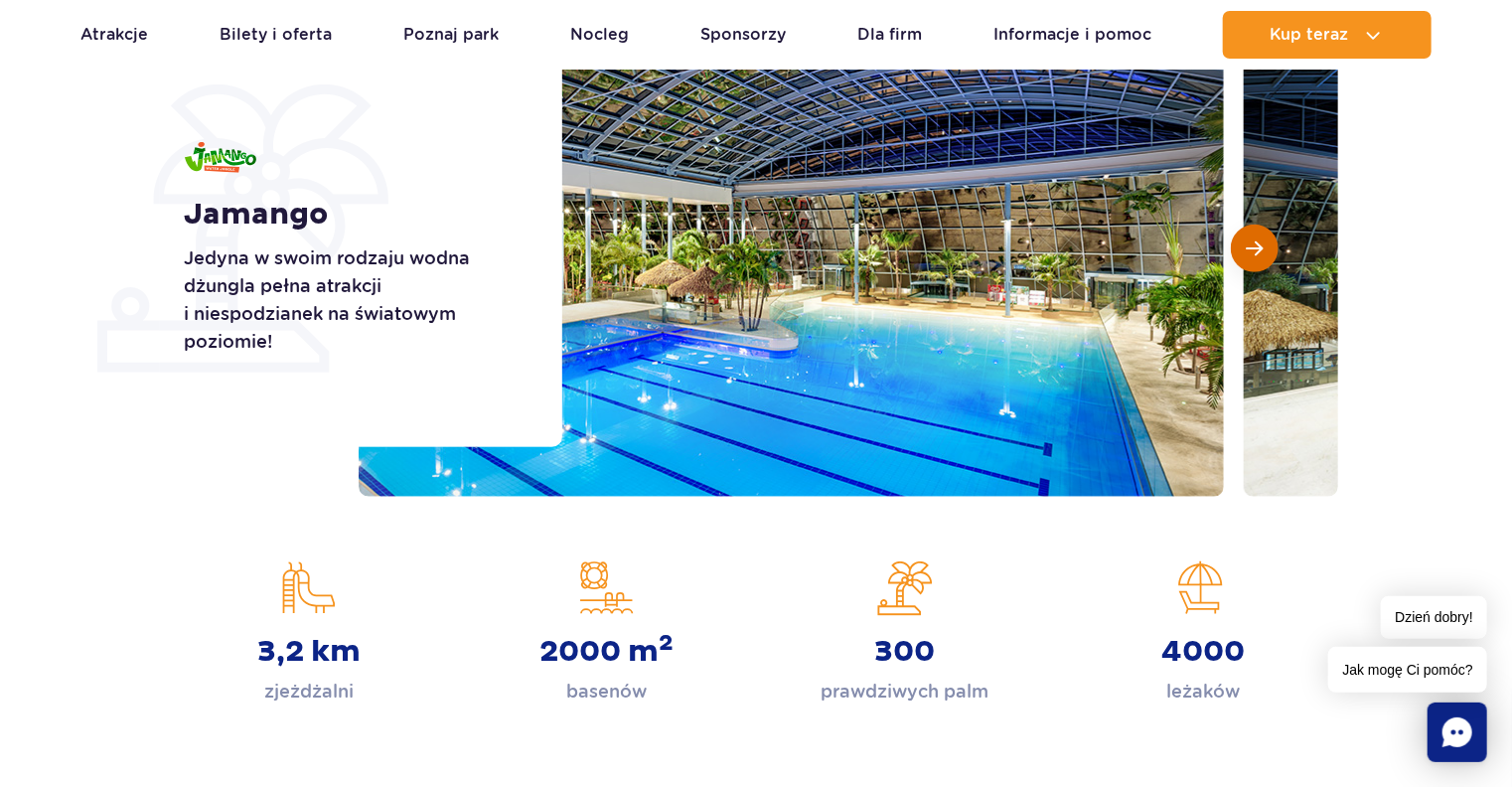 click at bounding box center [1254, 248] 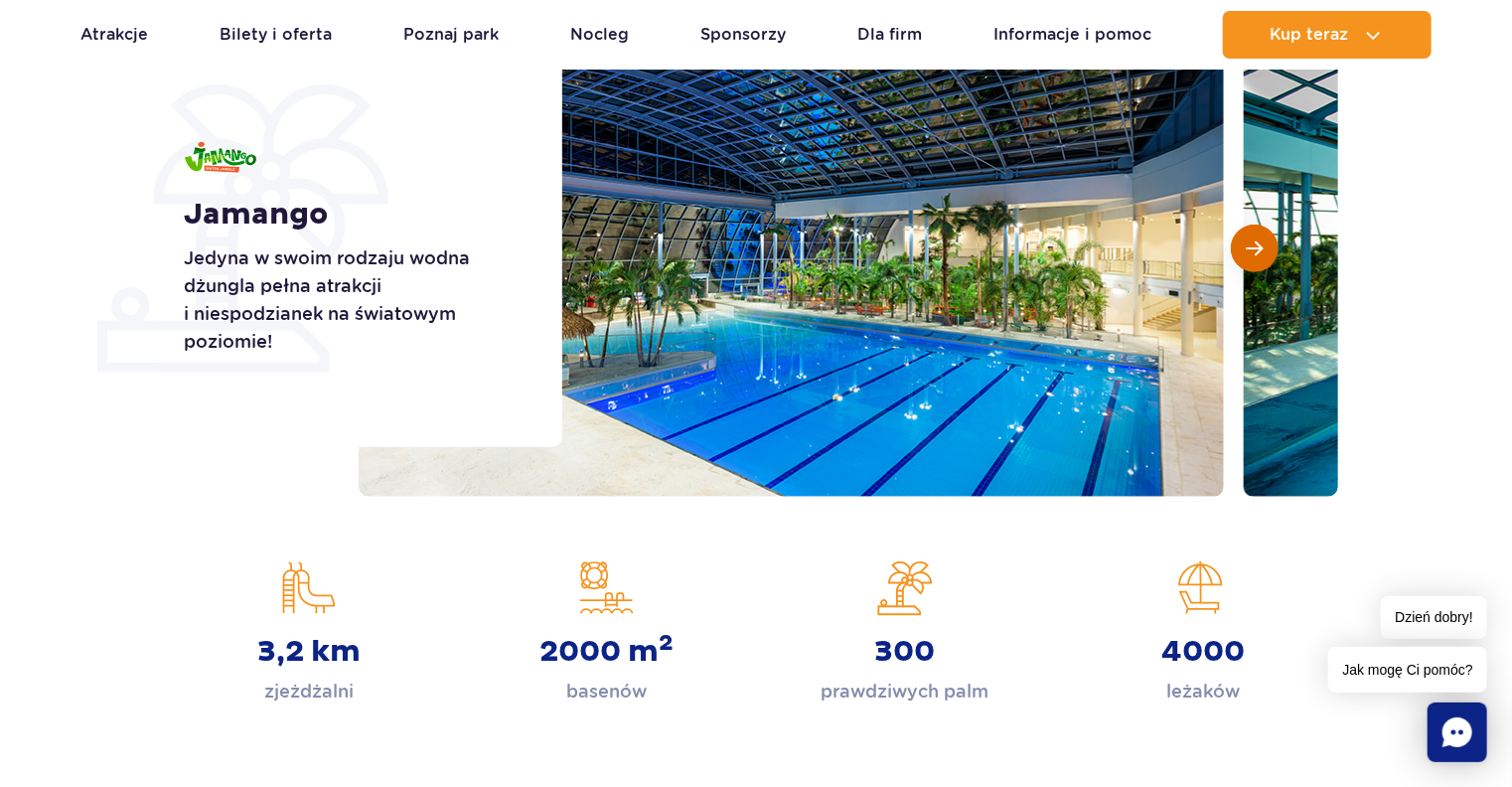 click at bounding box center (1254, 248) 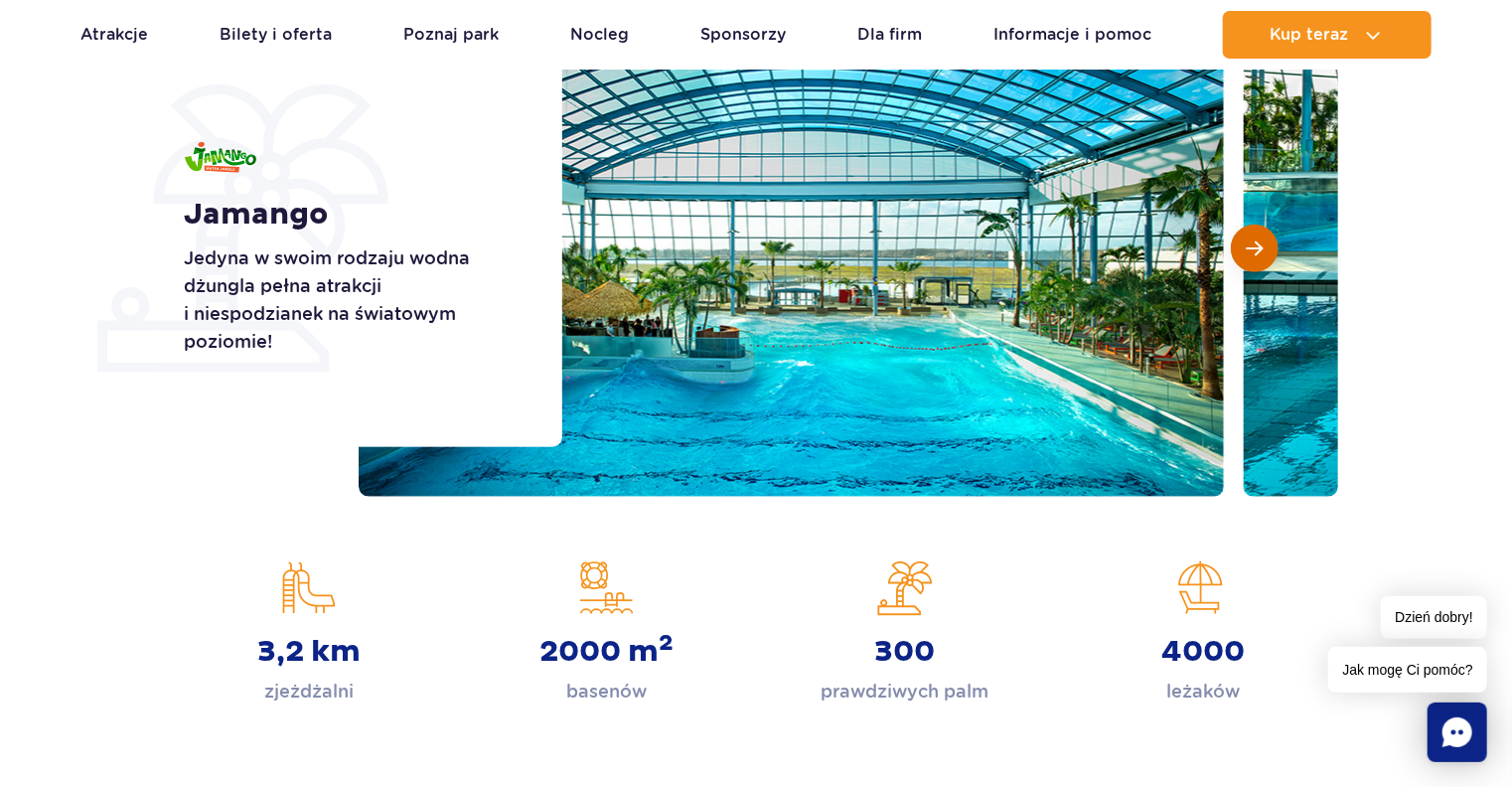 click at bounding box center (1254, 248) 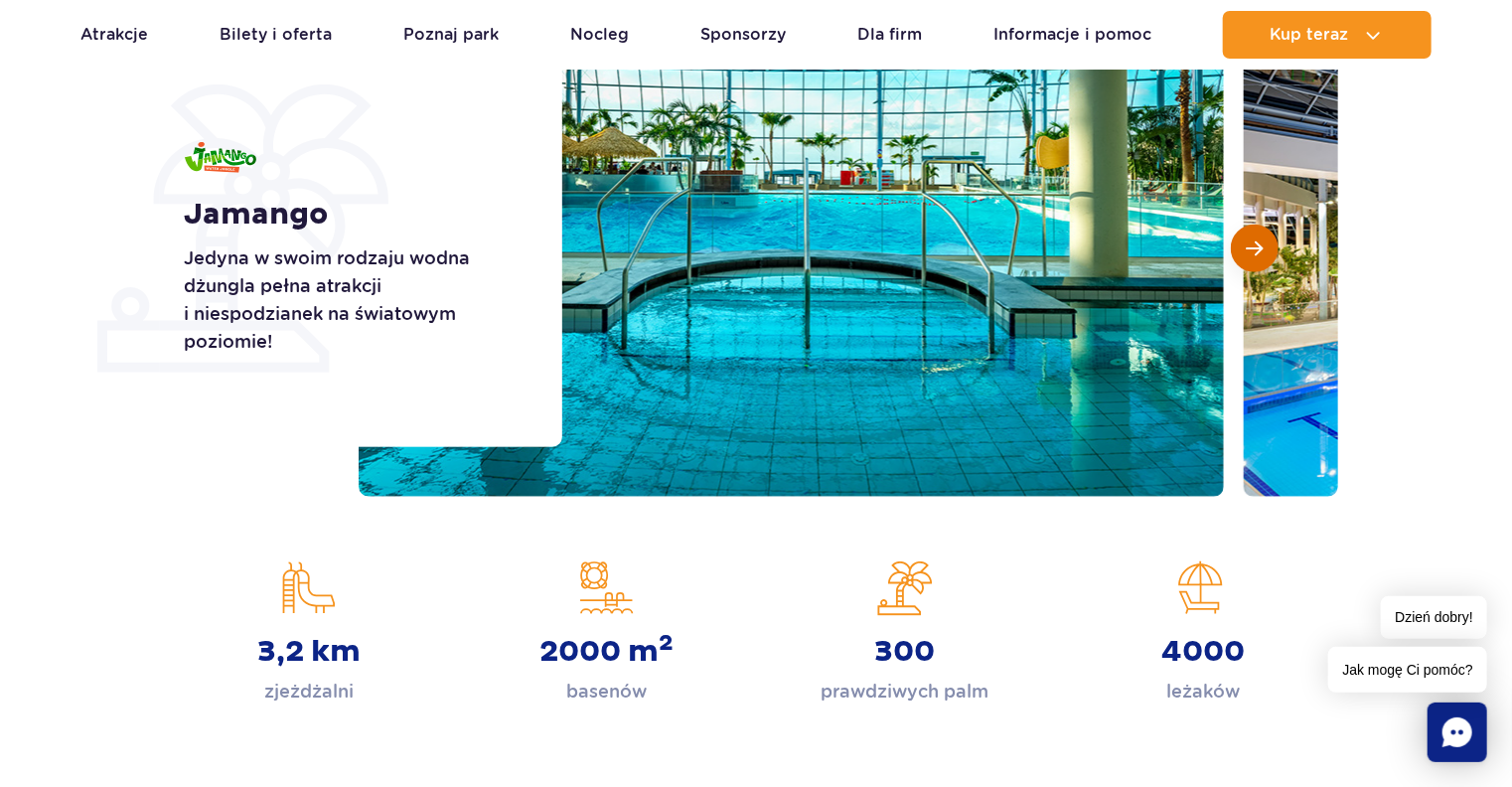 click at bounding box center (1254, 248) 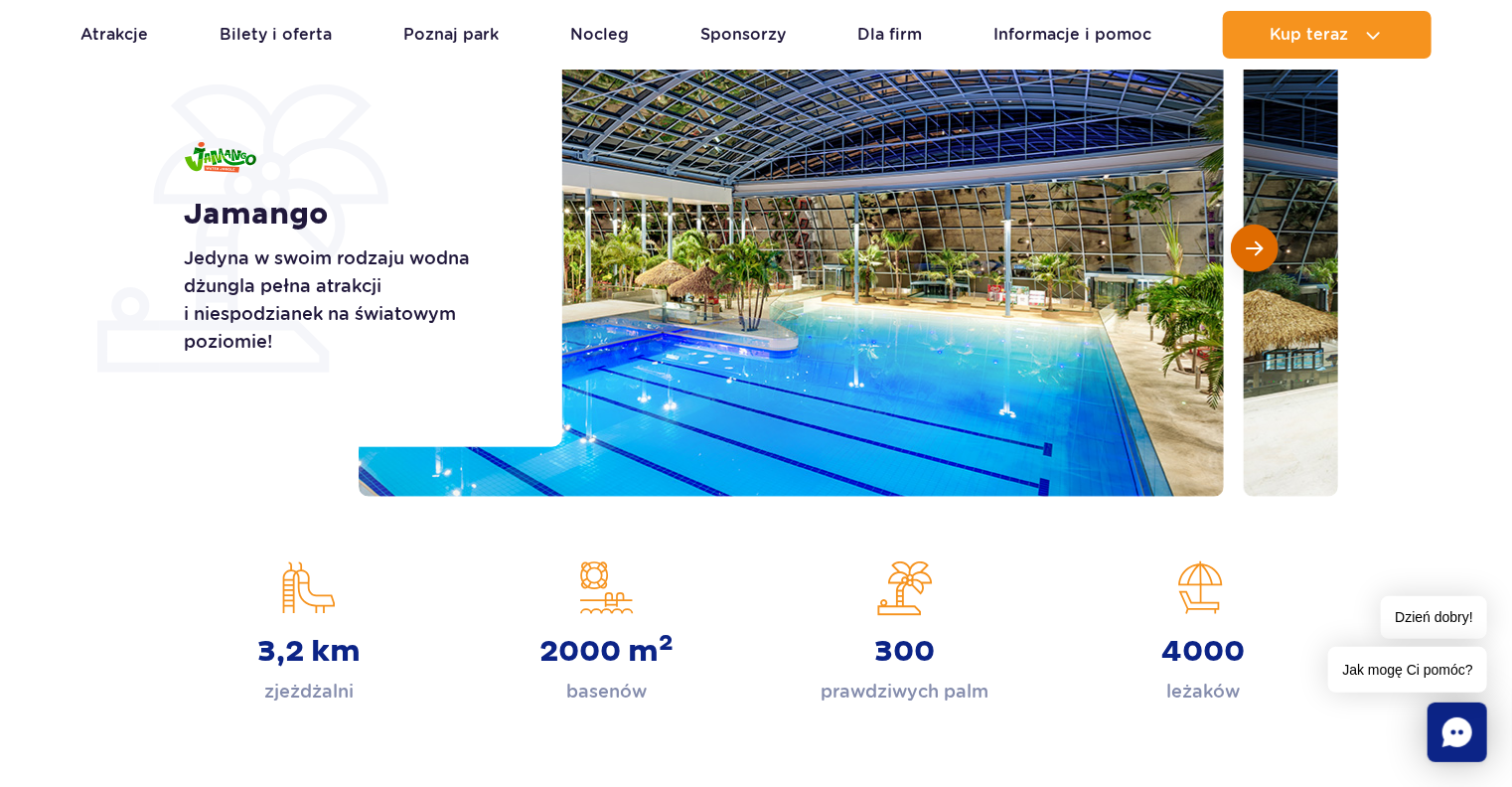 click at bounding box center [1254, 248] 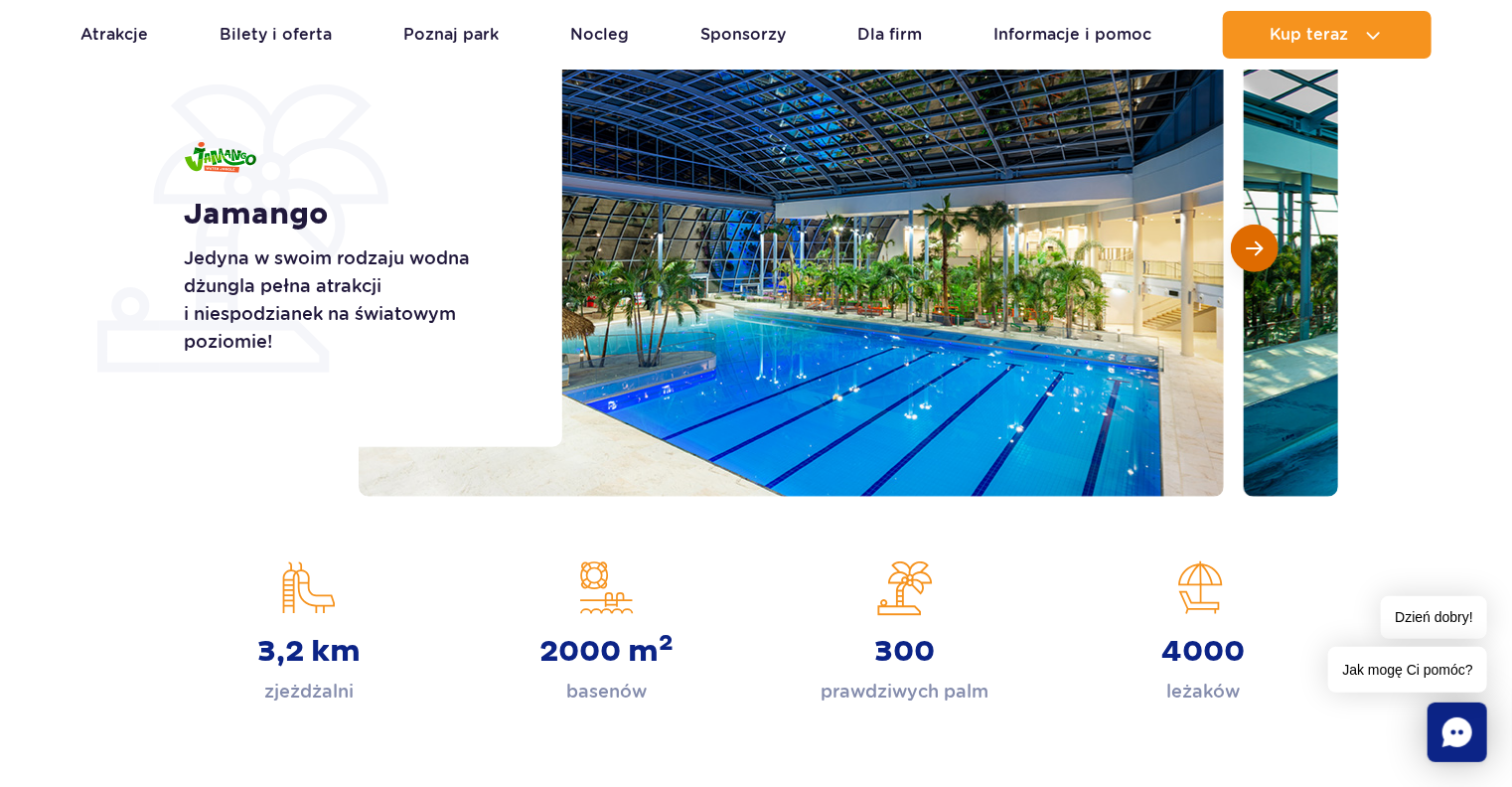 click at bounding box center (1254, 248) 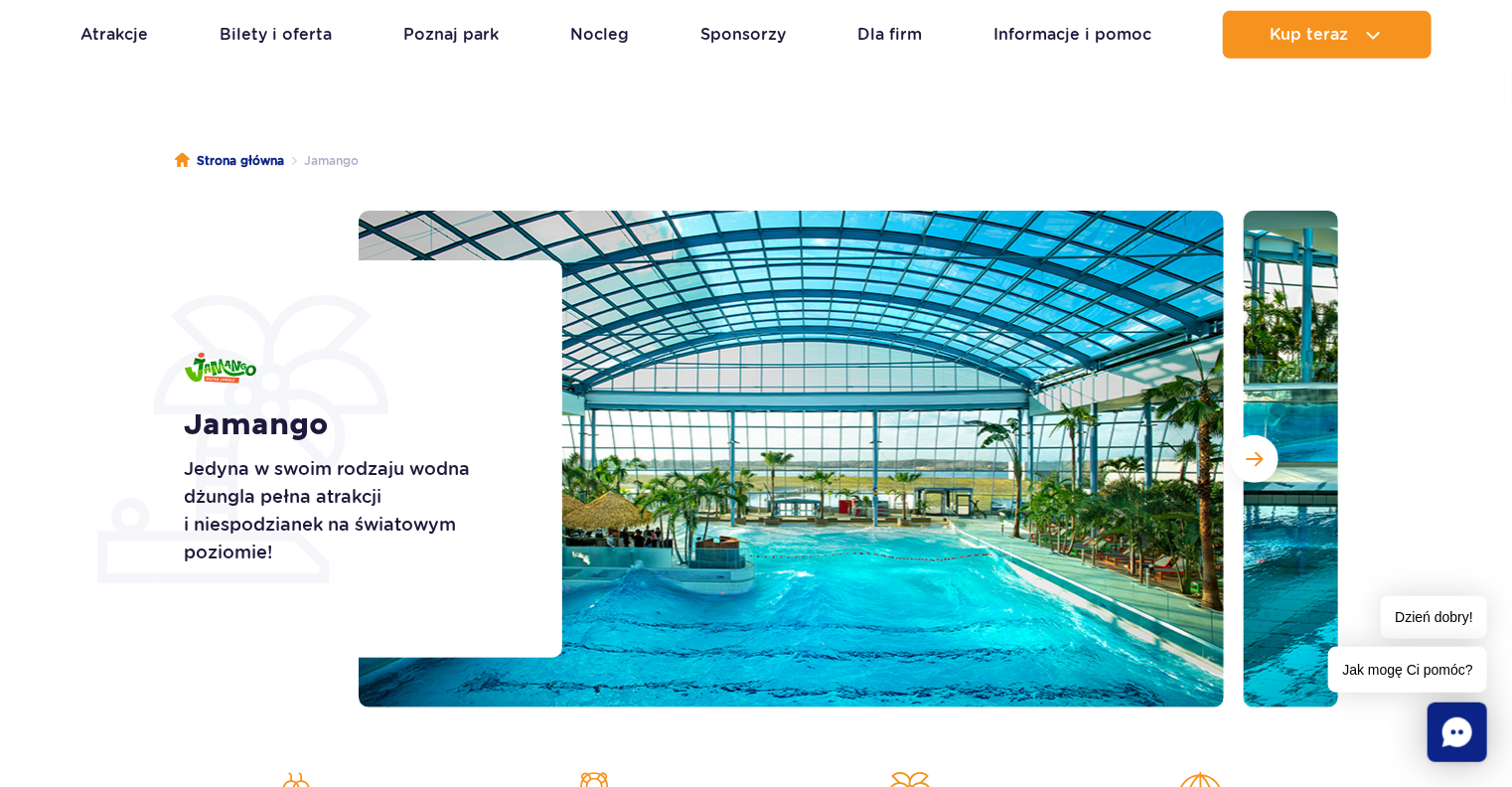 scroll, scrollTop: 0, scrollLeft: 0, axis: both 